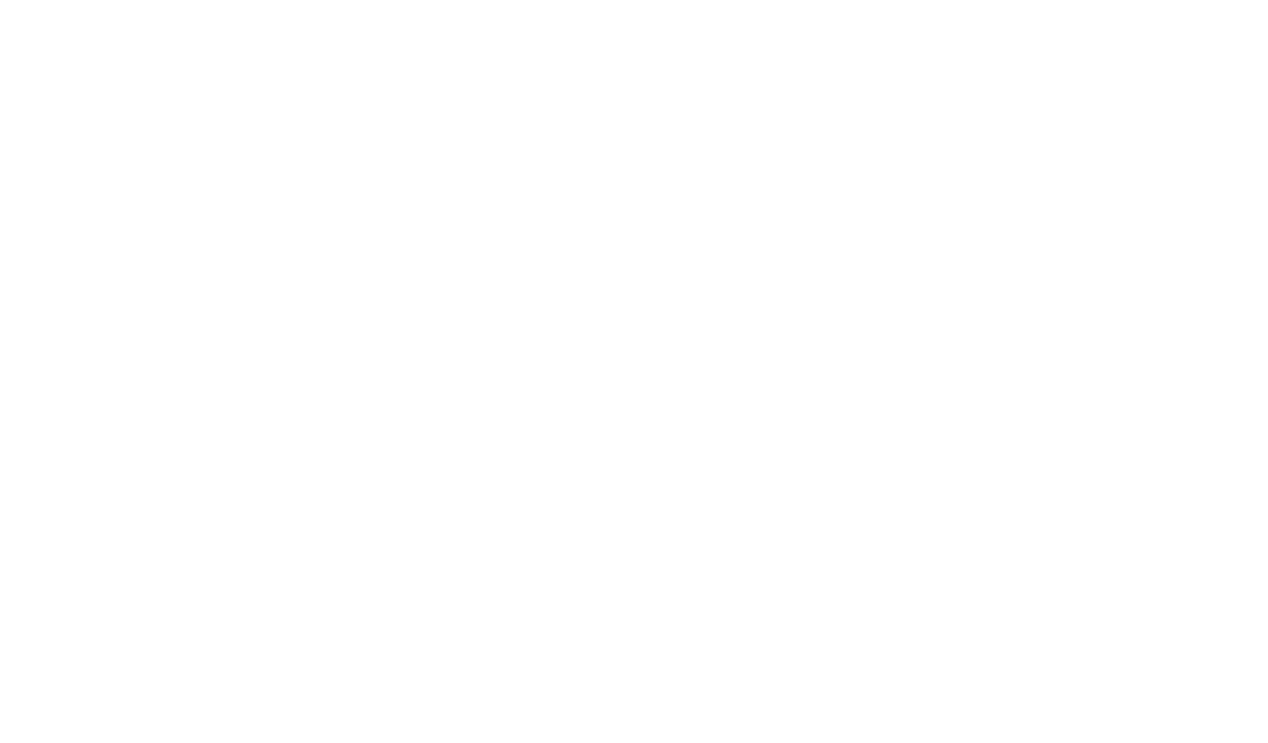 scroll, scrollTop: 0, scrollLeft: 0, axis: both 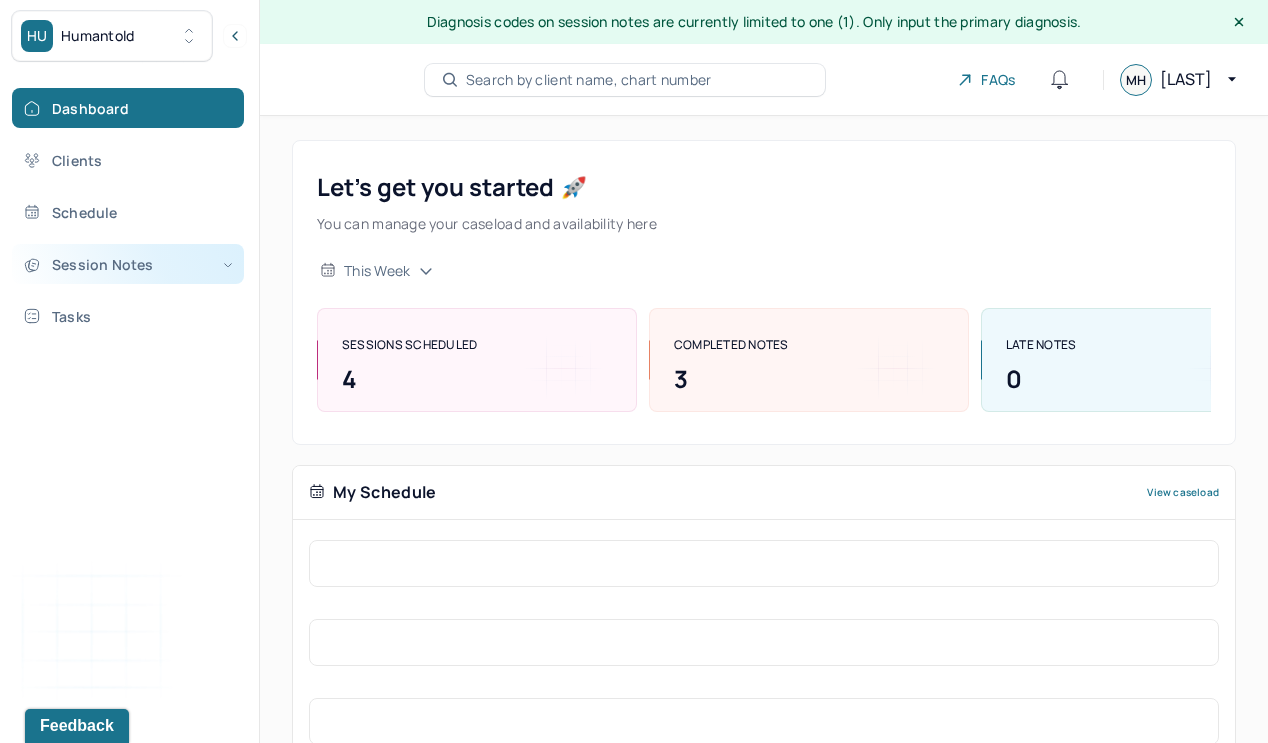 click on "Session Notes" at bounding box center [128, 264] 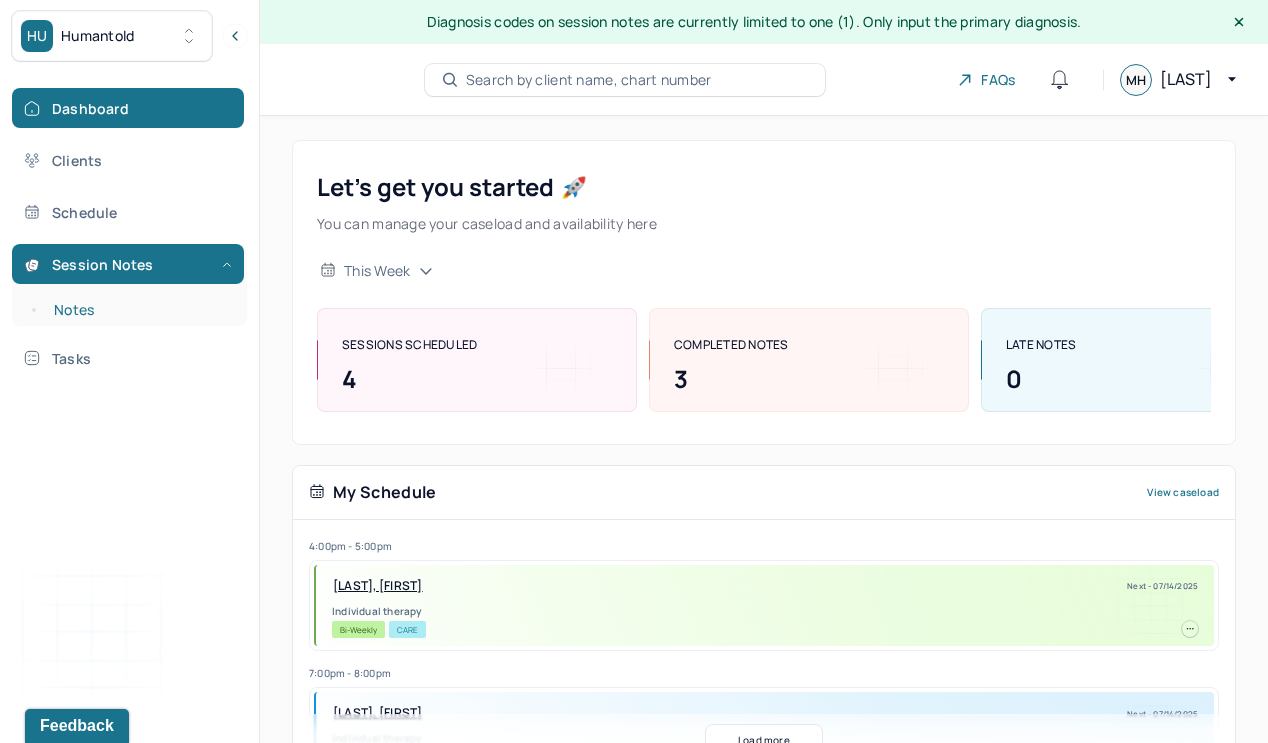 click on "Notes" at bounding box center (139, 310) 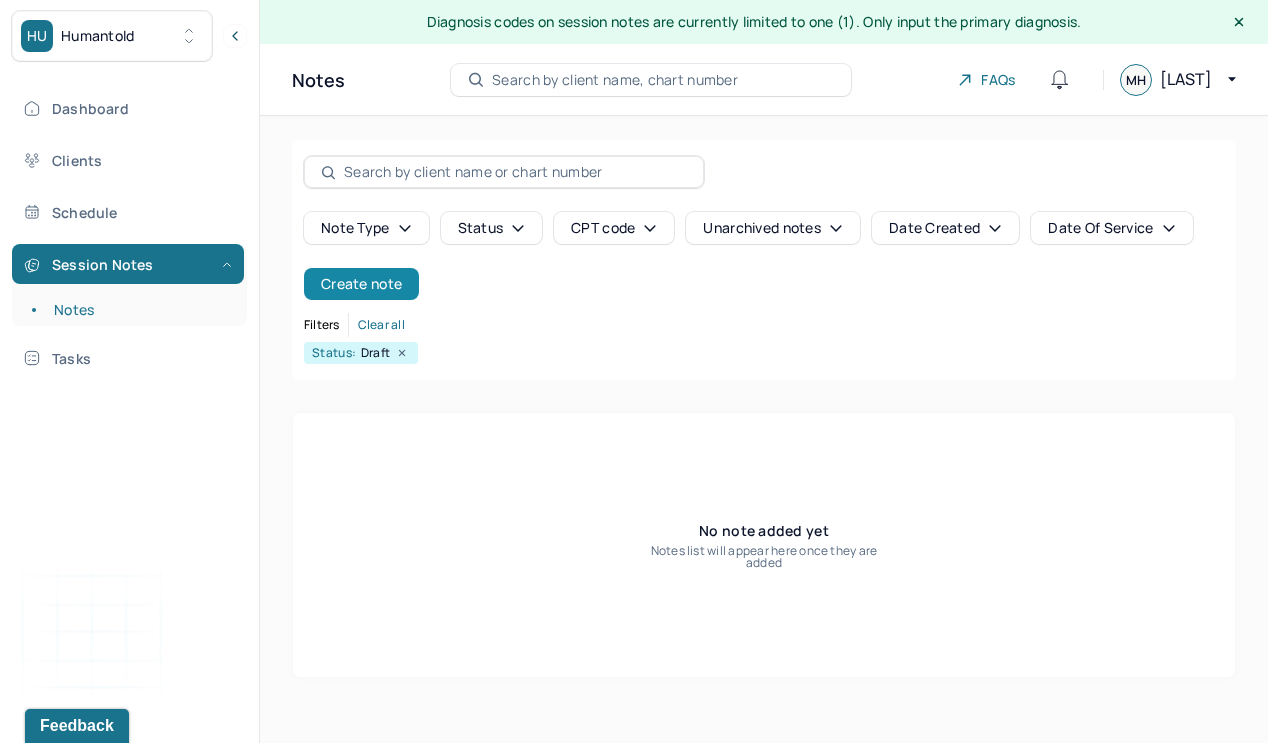 click on "Create note" at bounding box center (361, 284) 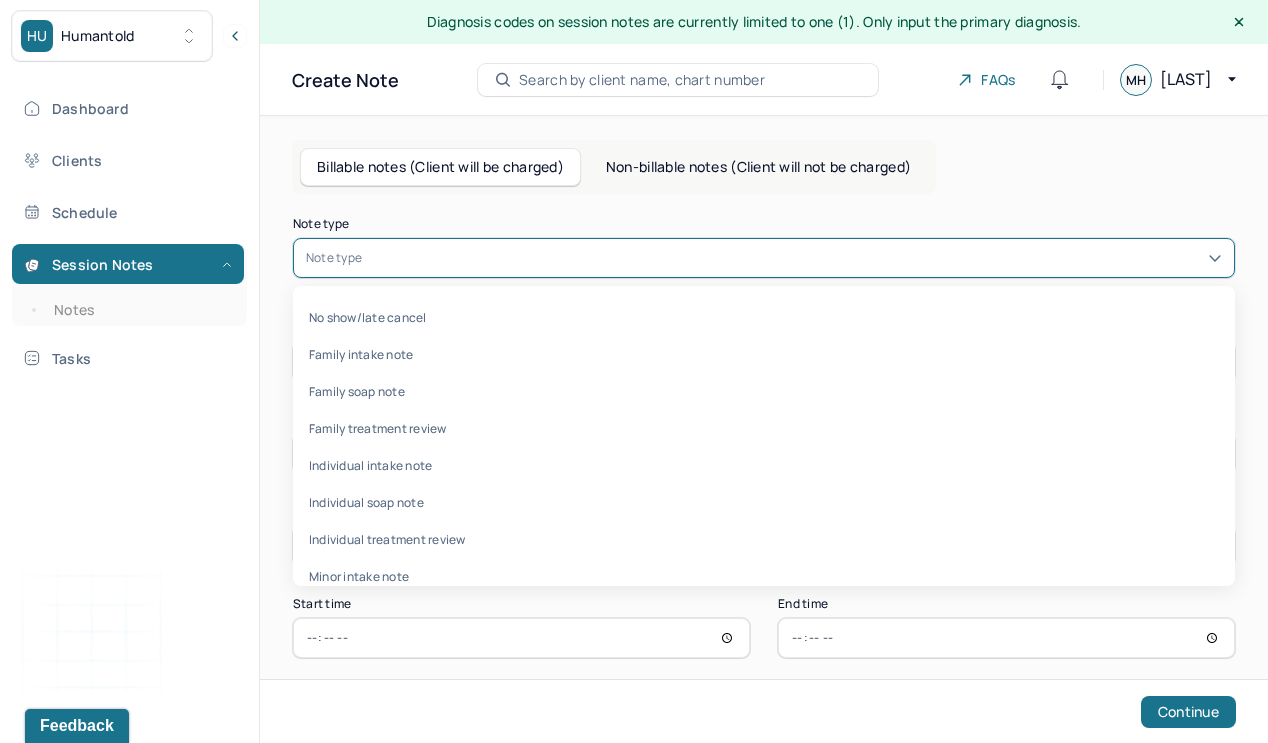 click on "Note type" at bounding box center [764, 258] 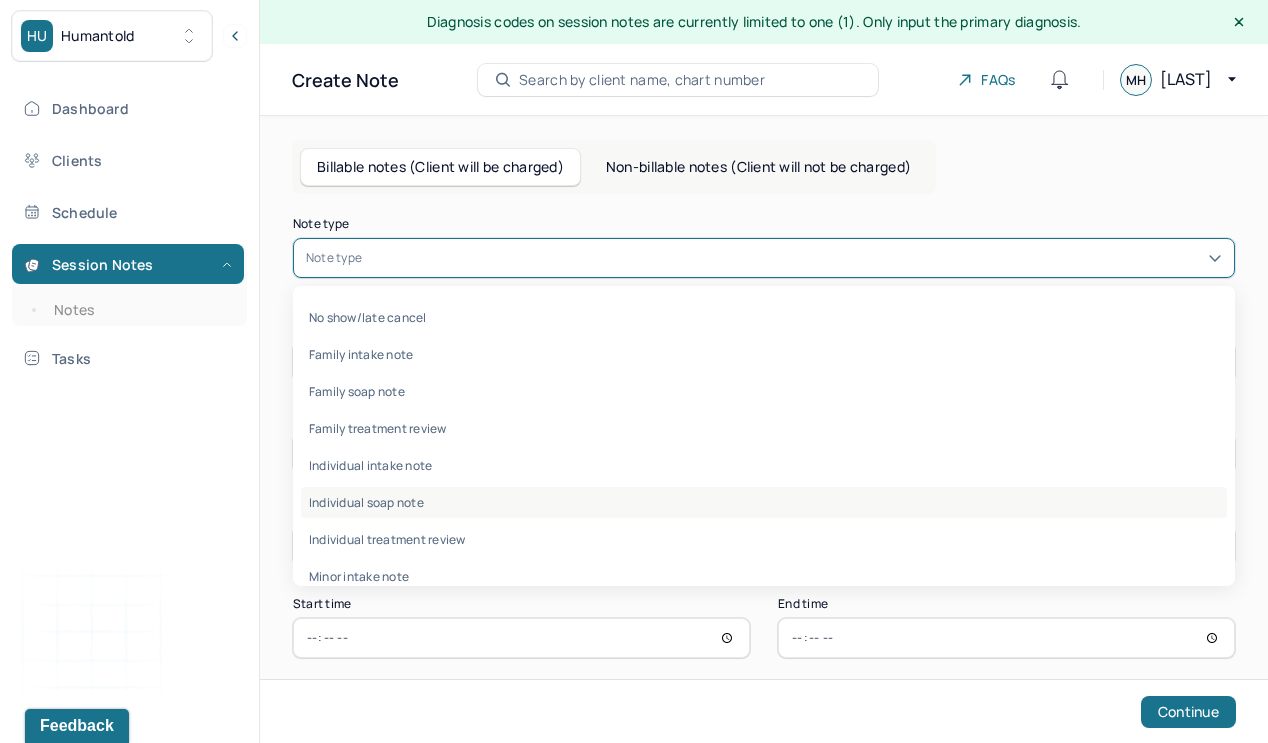 click on "Individual soap note" at bounding box center [764, 502] 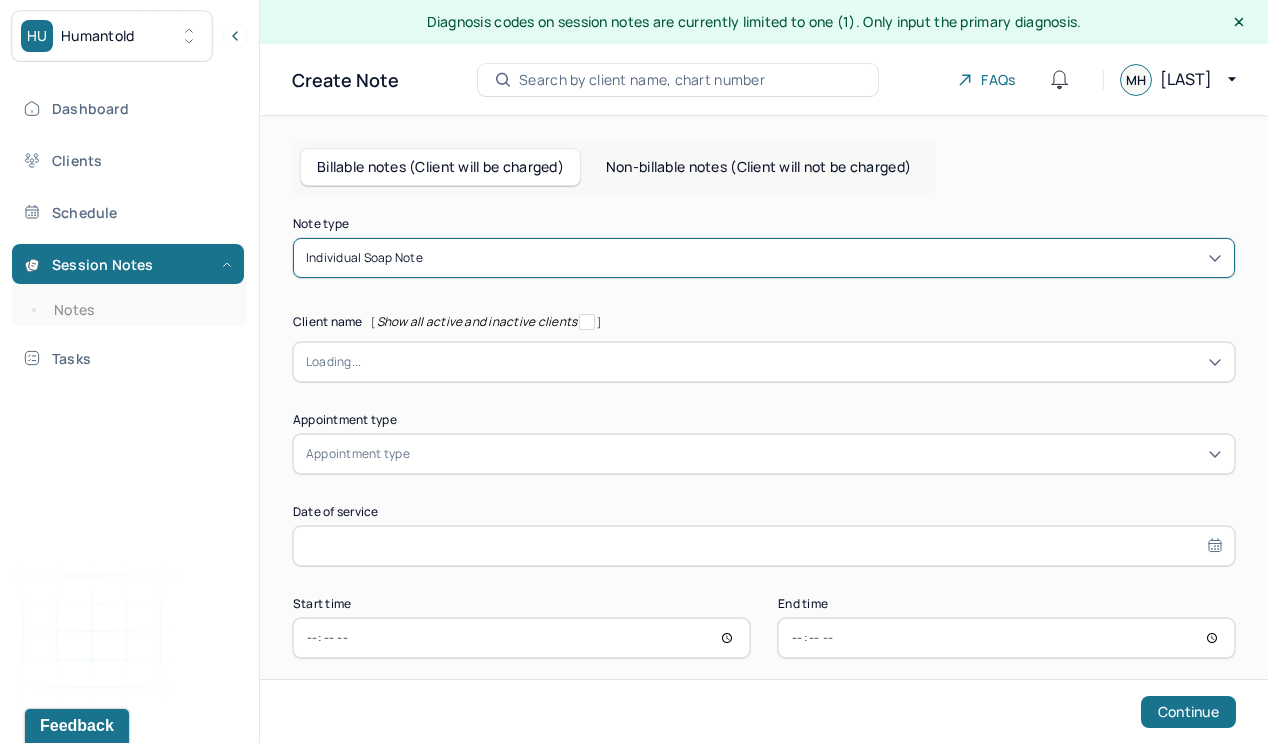click at bounding box center (791, 362) 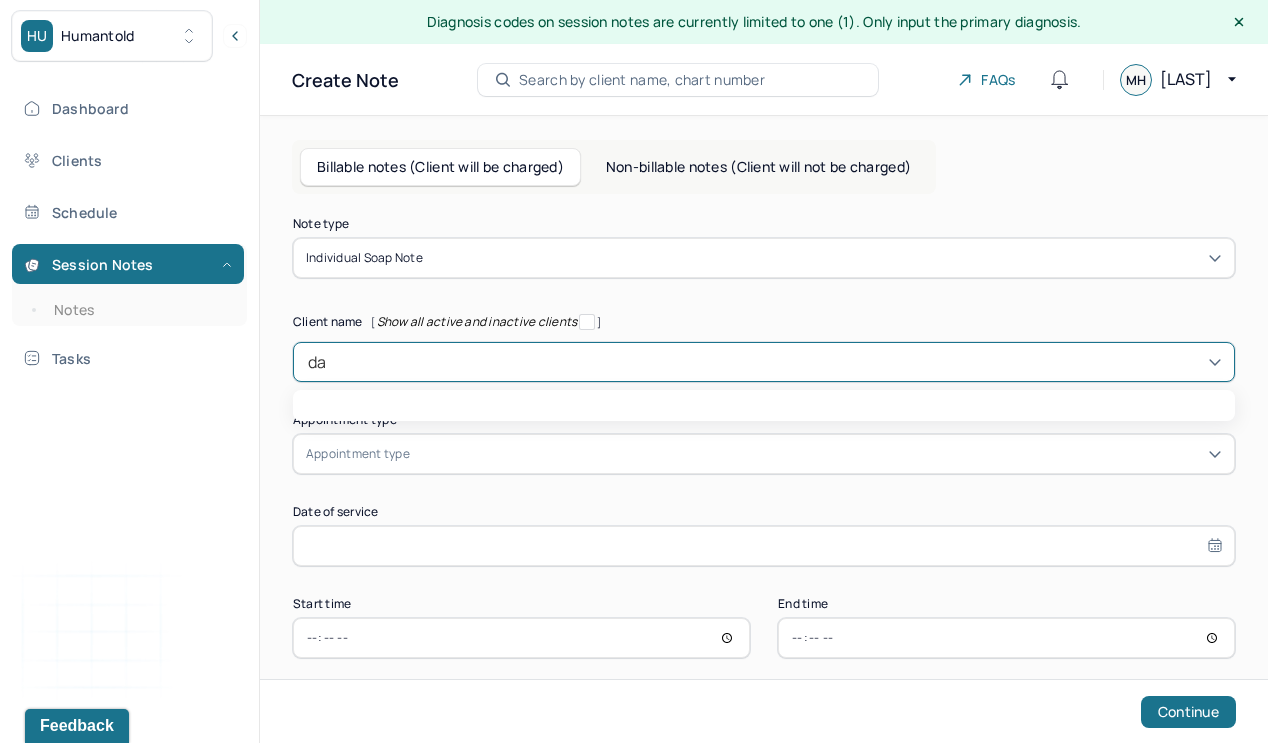 type on "dan" 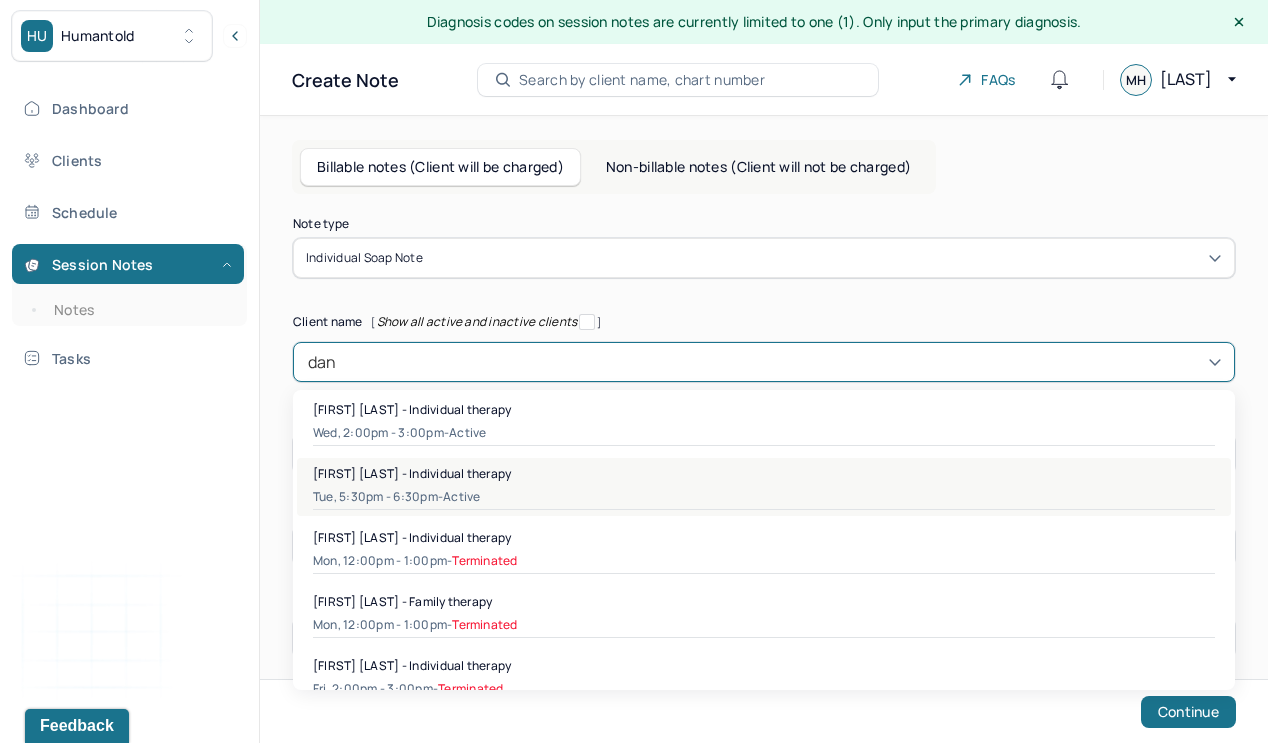 click on "[FIRST] [LAST] - Individual therapy" at bounding box center (412, 473) 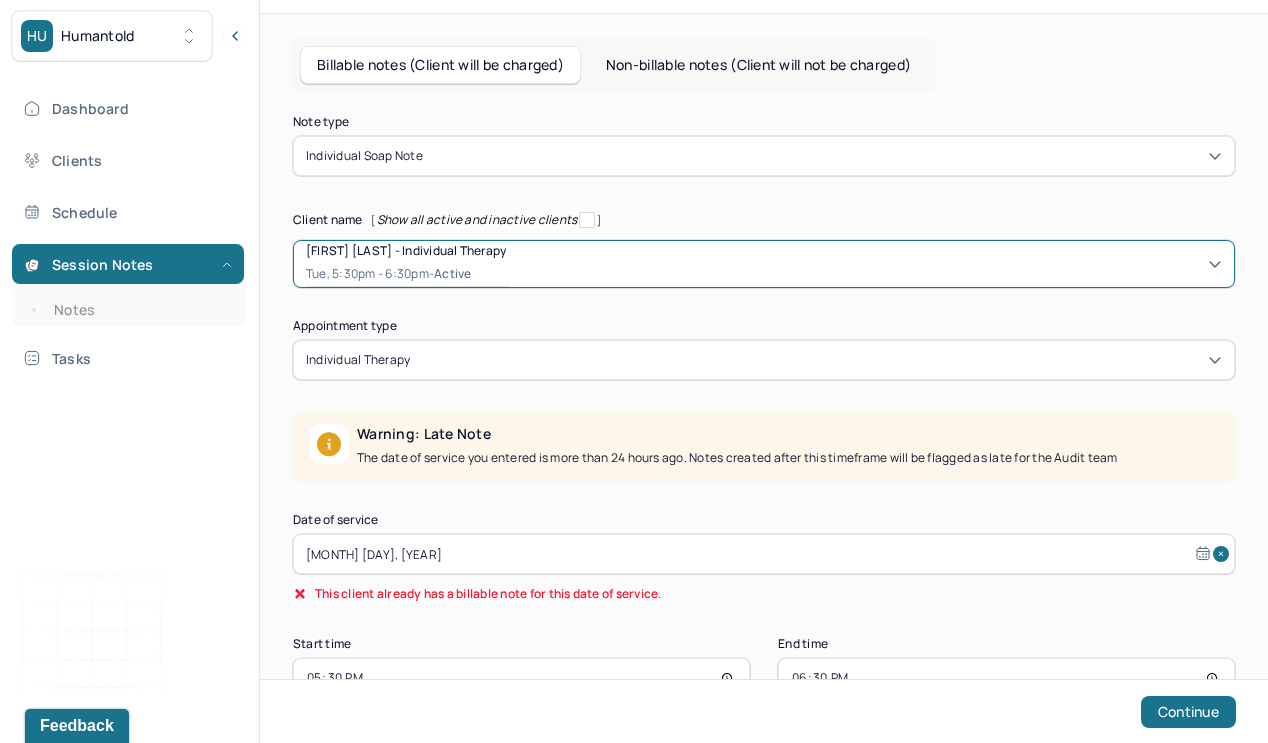 scroll, scrollTop: 157, scrollLeft: 0, axis: vertical 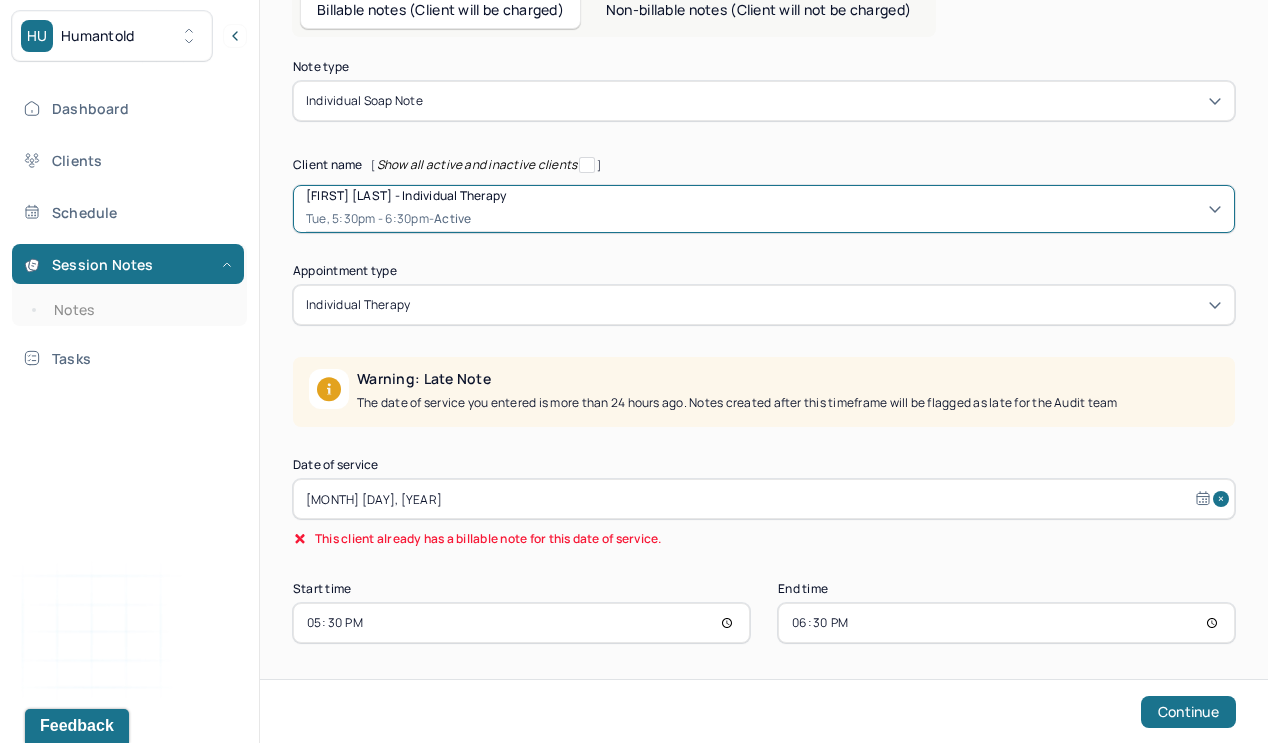 select on "5" 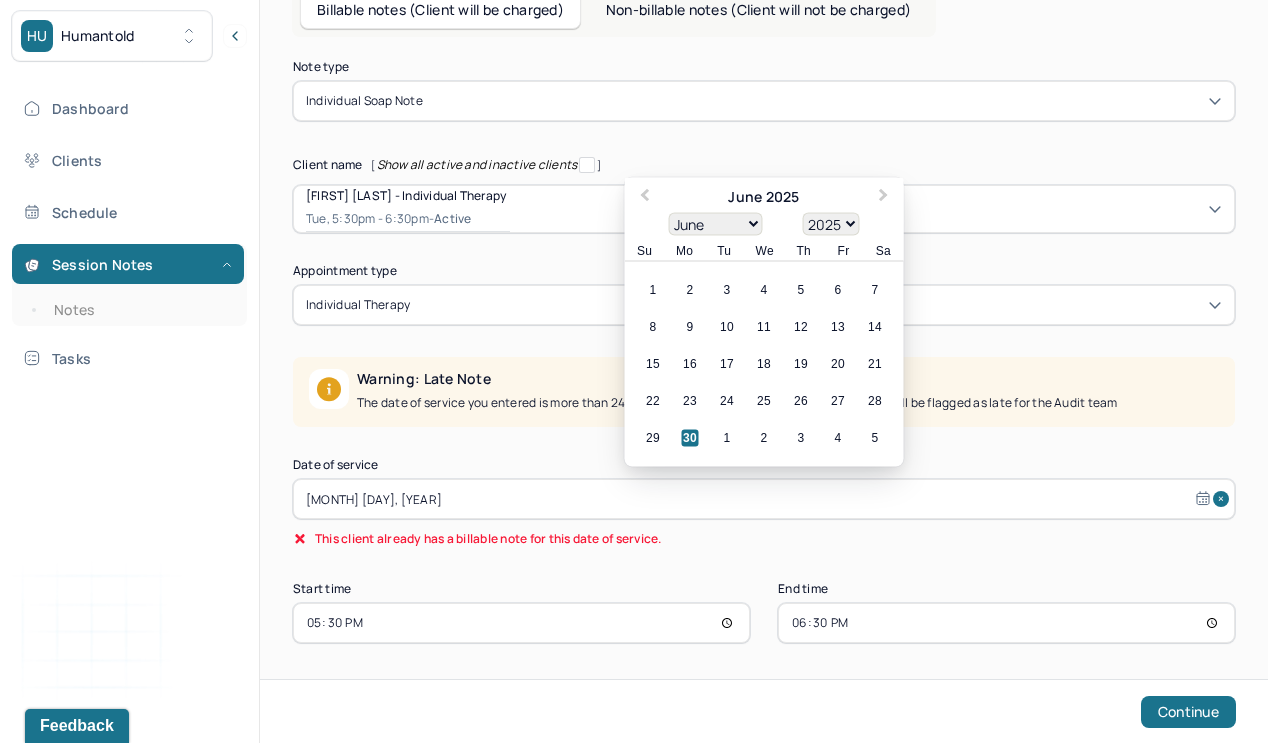 click on "[MONTH] [DAY], [YEAR]" at bounding box center [764, 499] 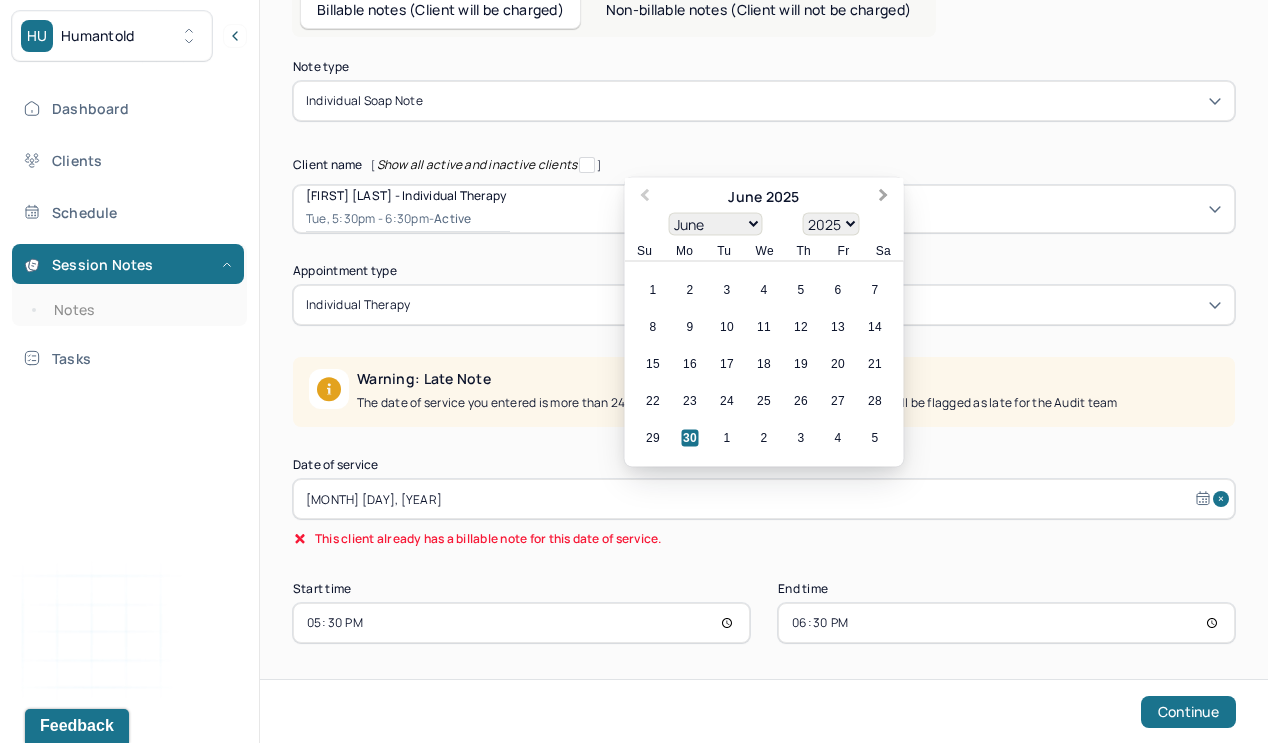 click on "Next Month" at bounding box center [884, 197] 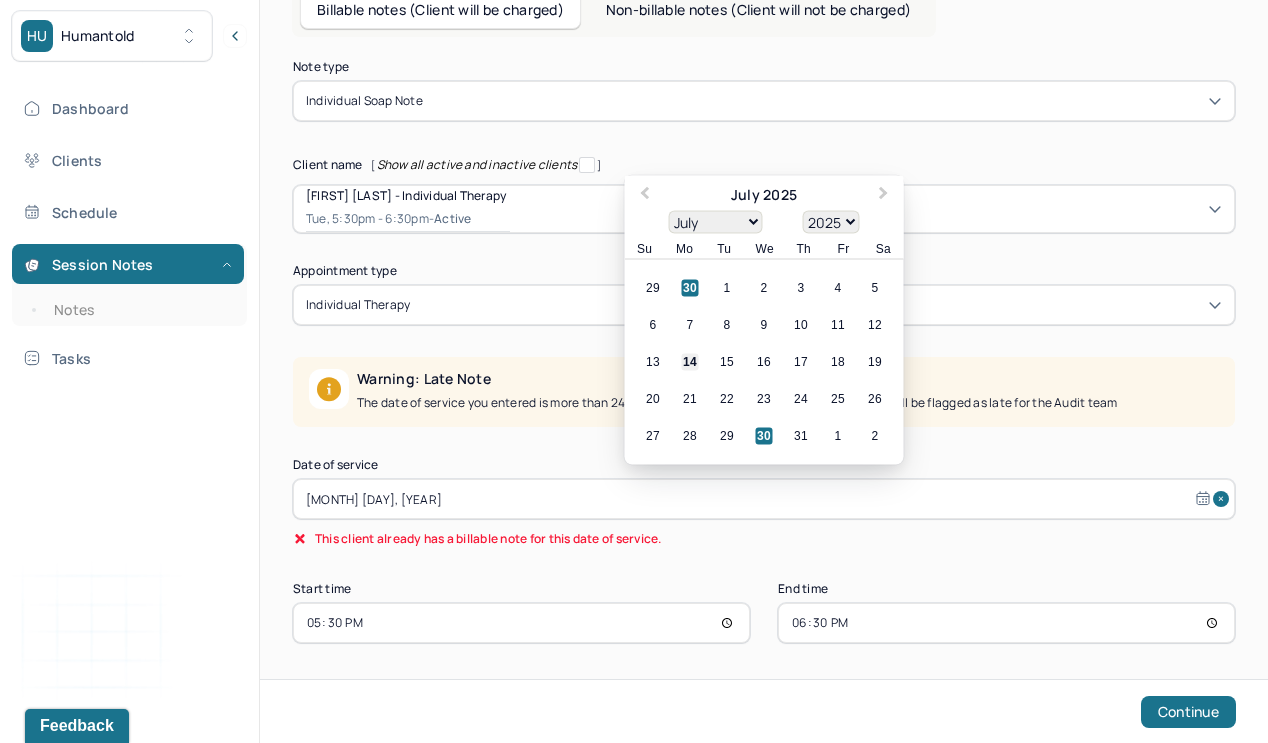 click on "14" at bounding box center [690, 362] 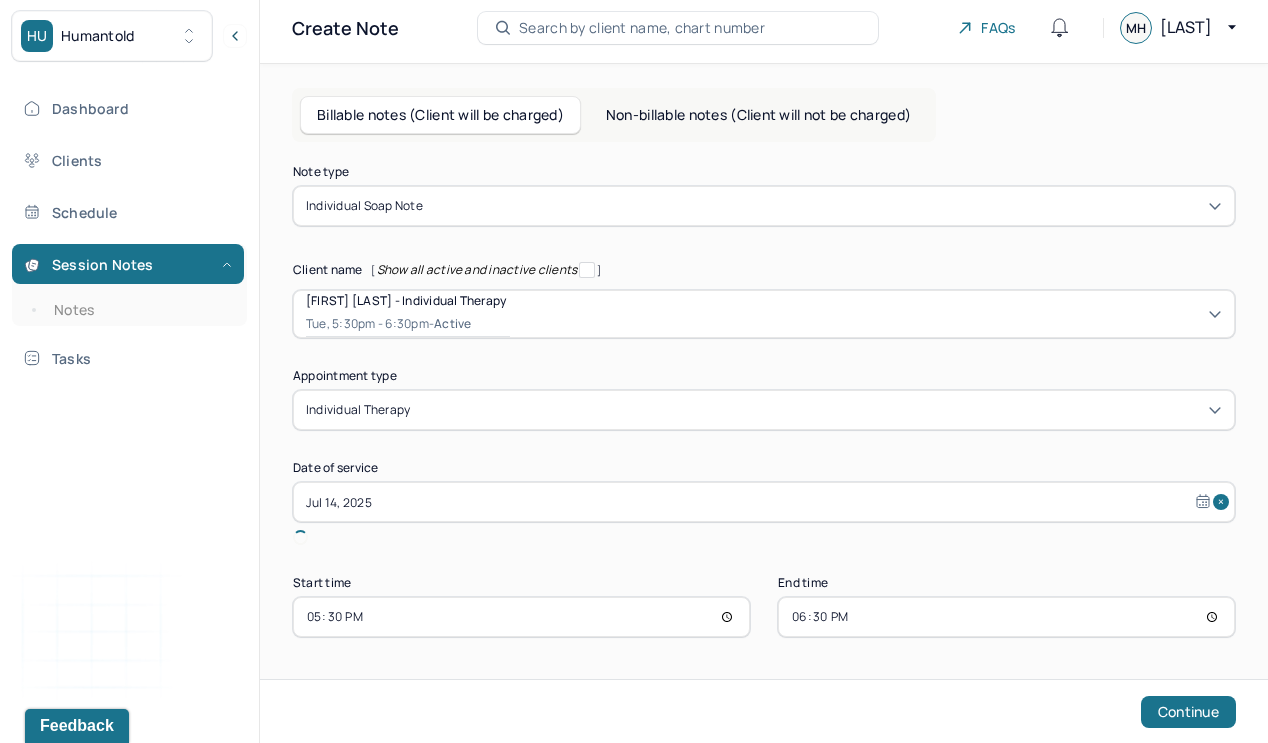 scroll, scrollTop: 29, scrollLeft: 0, axis: vertical 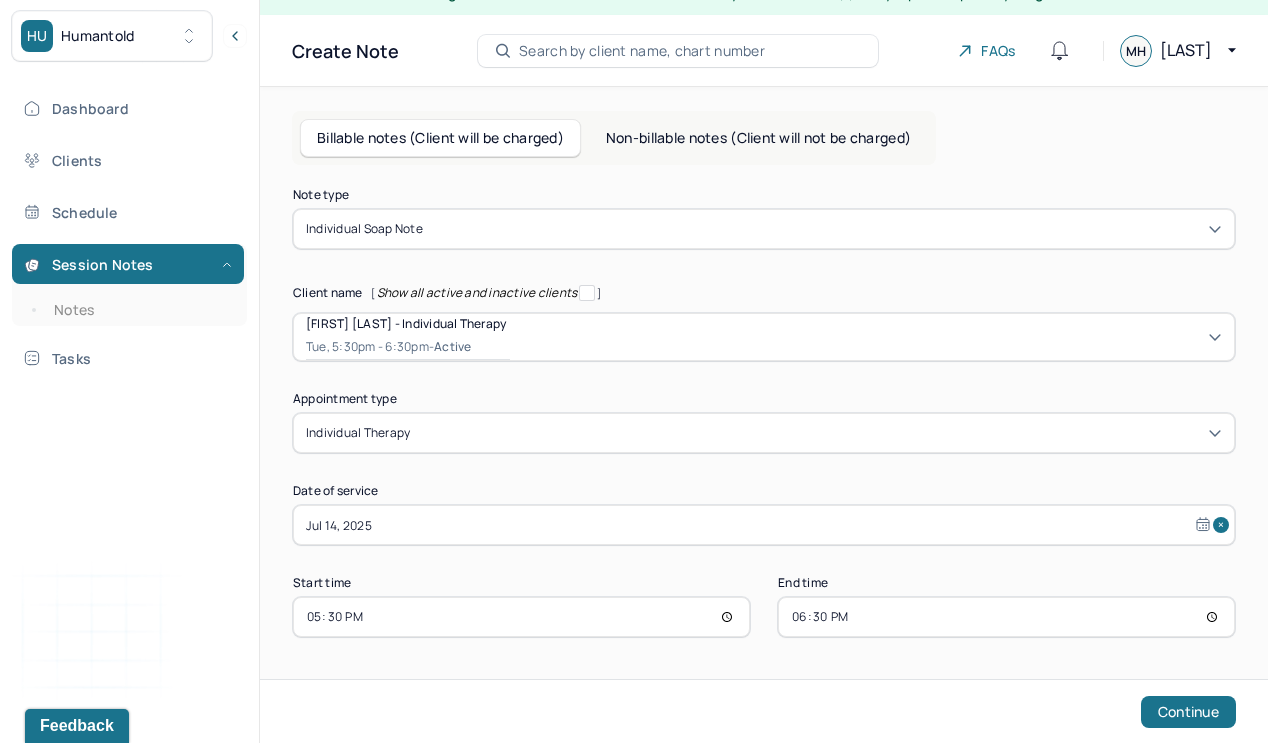 click on "17:30" at bounding box center [521, 617] 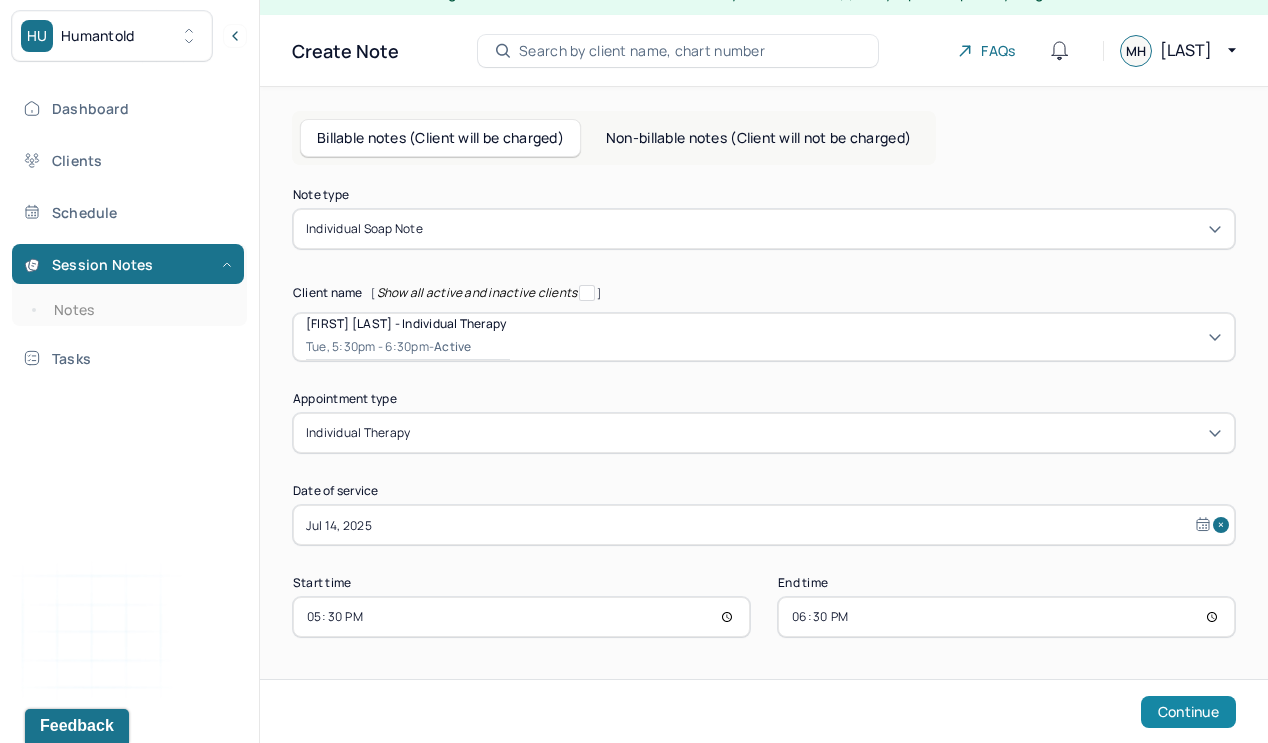 click on "Continue" at bounding box center (1188, 712) 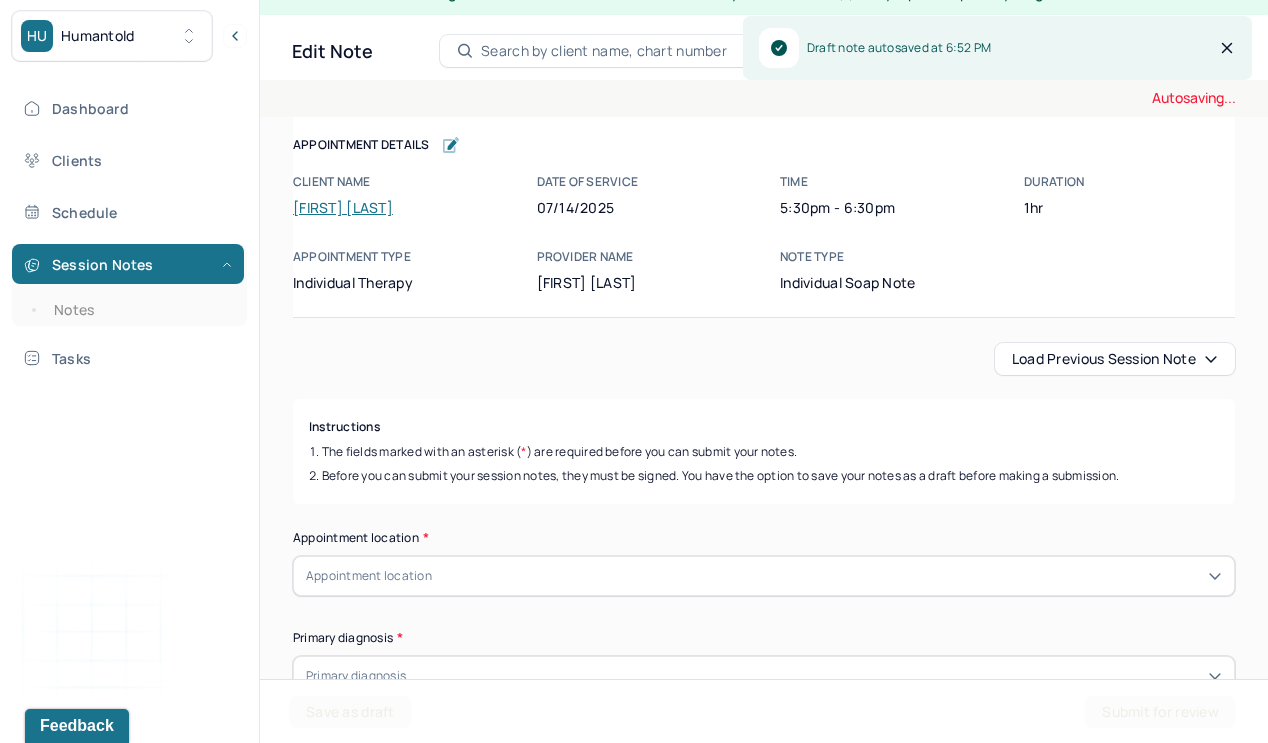 click on "Load previous session note" at bounding box center (1115, 359) 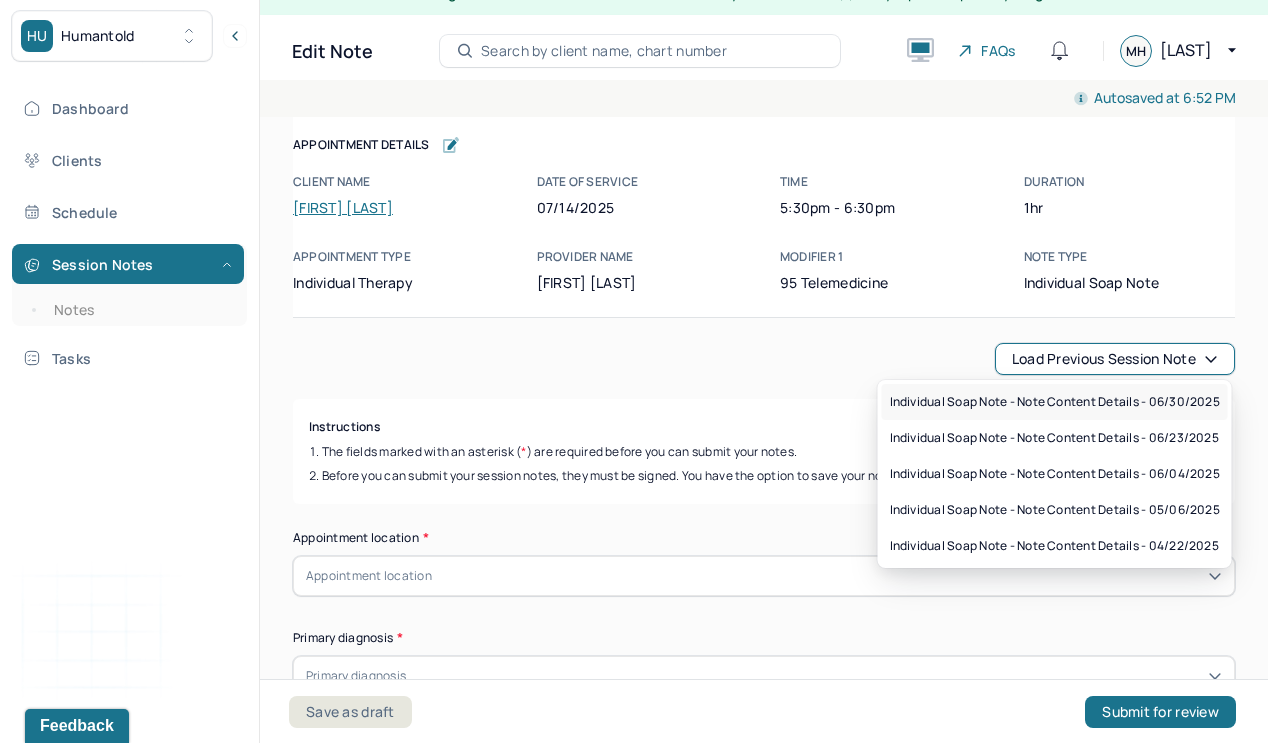 click on "Individual soap note   - Note content Details -   06/30/2025" at bounding box center [1055, 402] 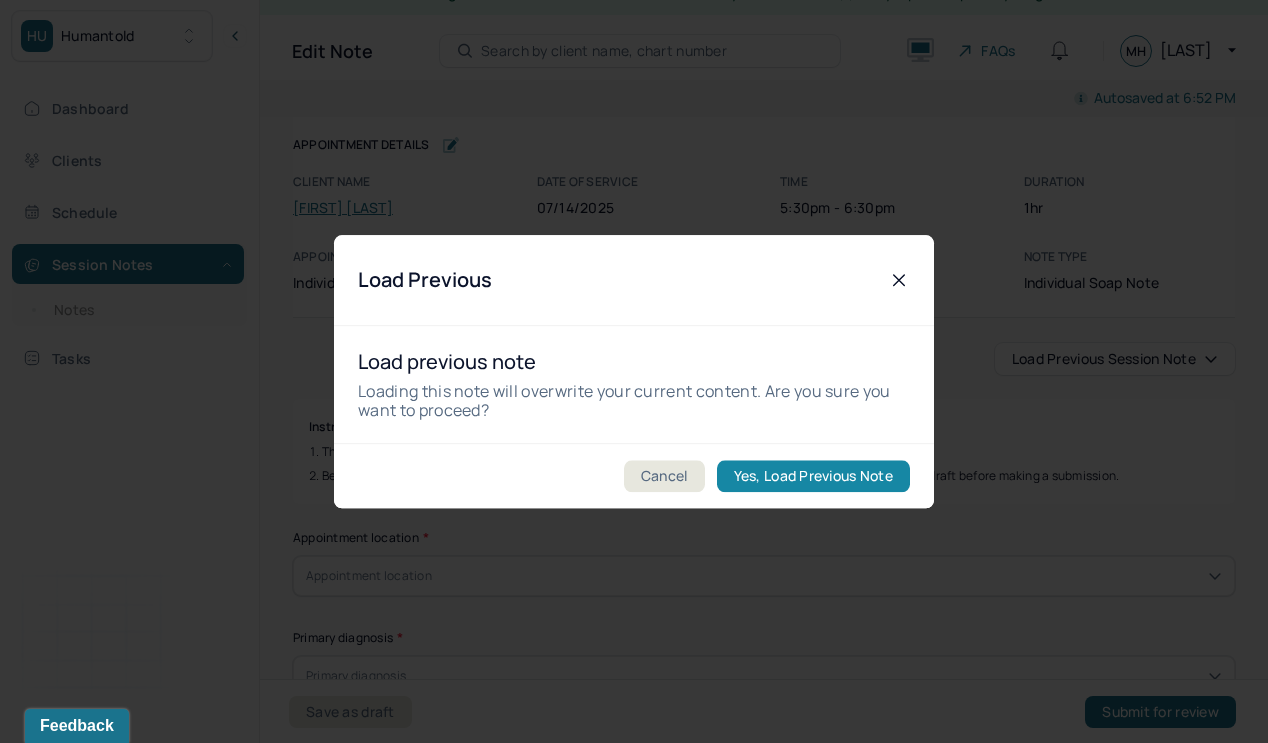 click on "Yes, Load Previous Note" at bounding box center (813, 476) 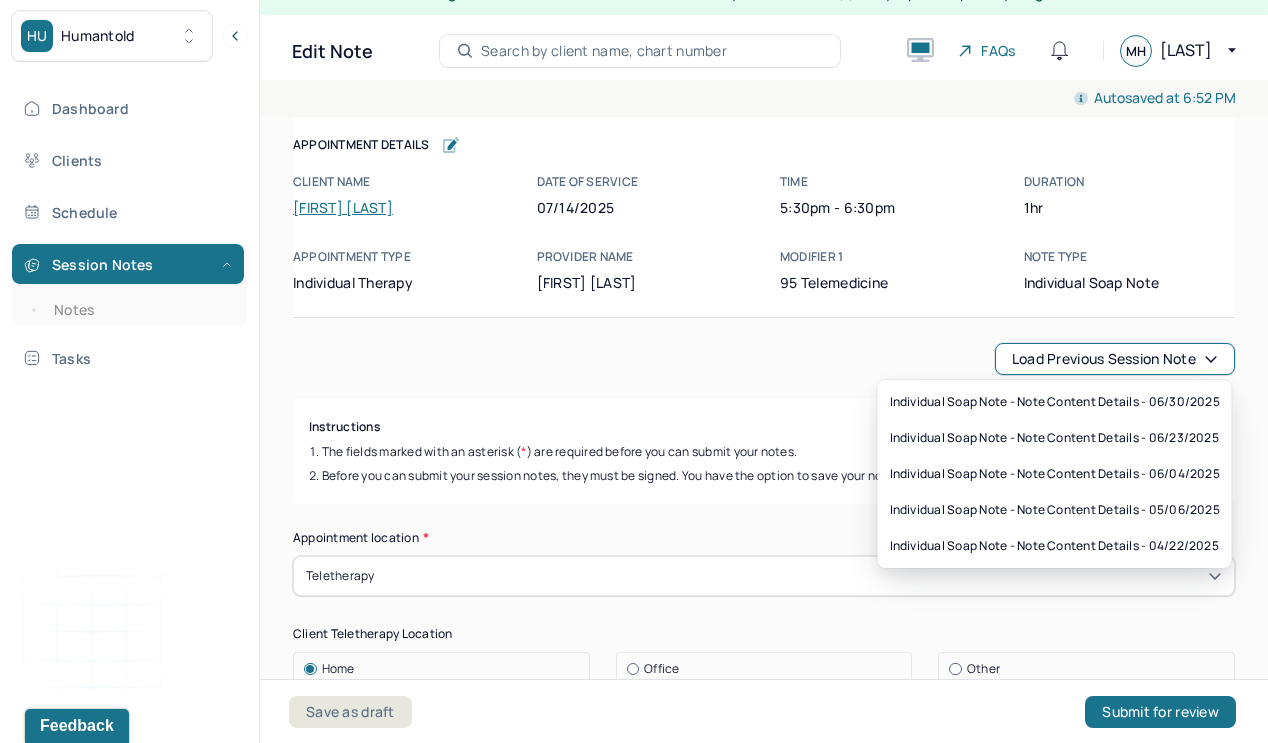 click on "Load previous session note" at bounding box center [1115, 359] 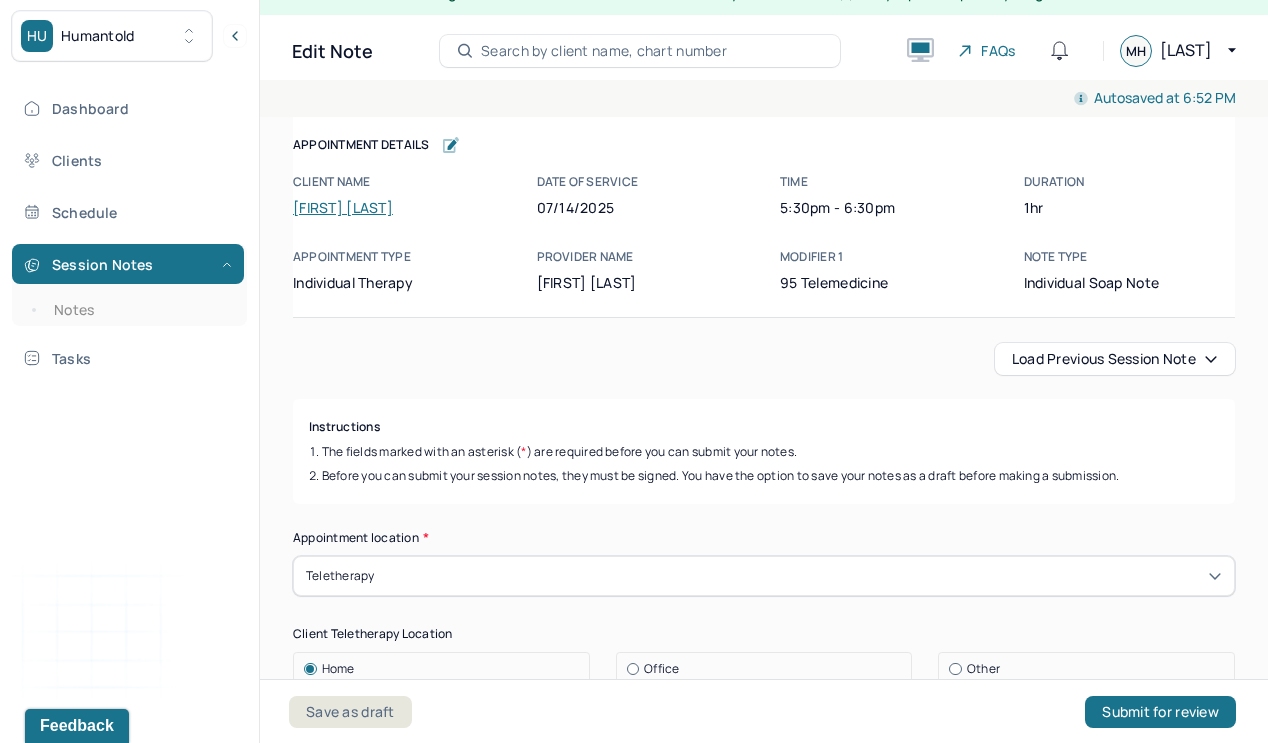 click on "Instructions" at bounding box center [764, 427] 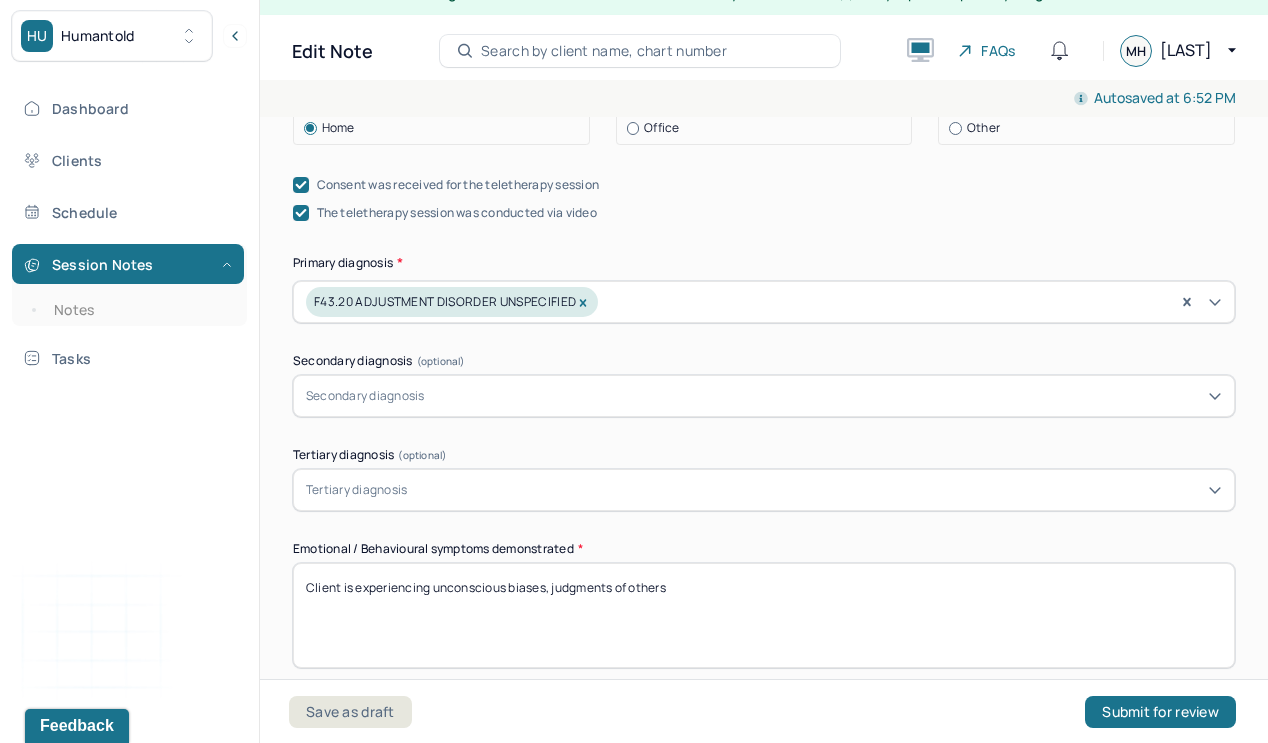 scroll, scrollTop: 629, scrollLeft: 0, axis: vertical 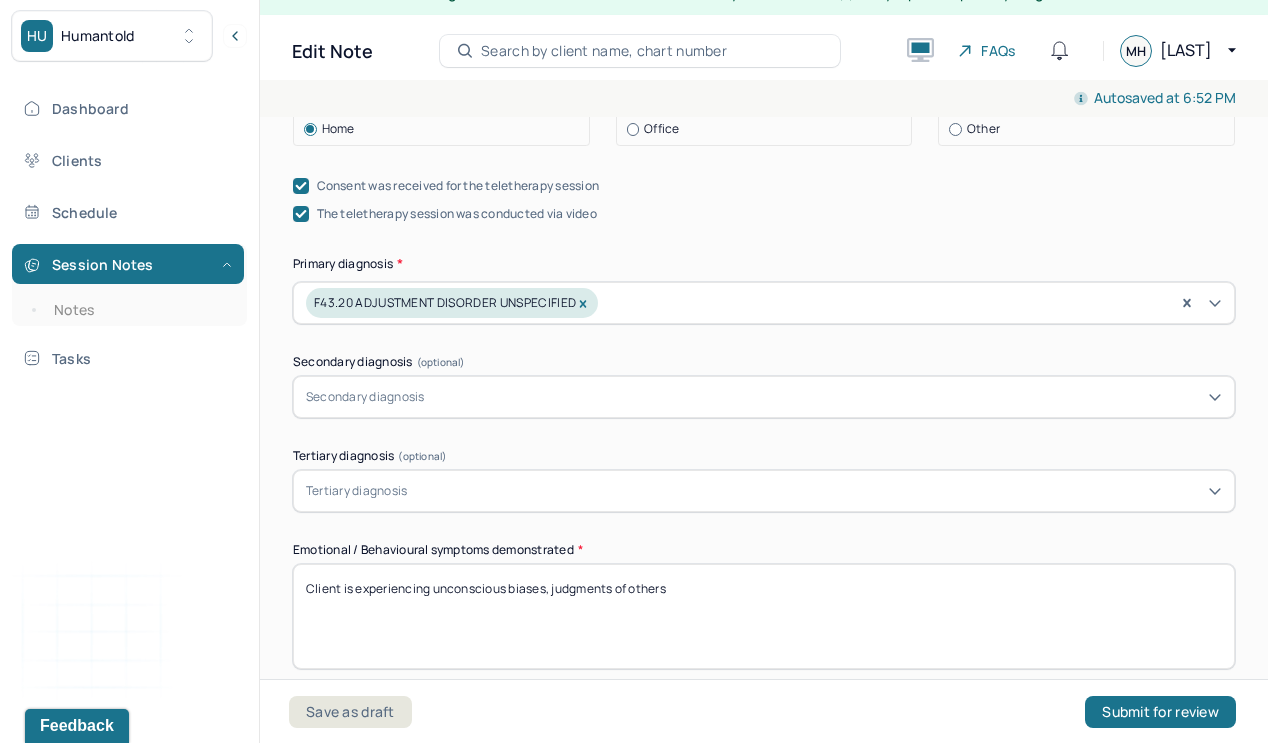 click on "Client is experiencing unconscious biases, judgments of others" at bounding box center (764, 616) 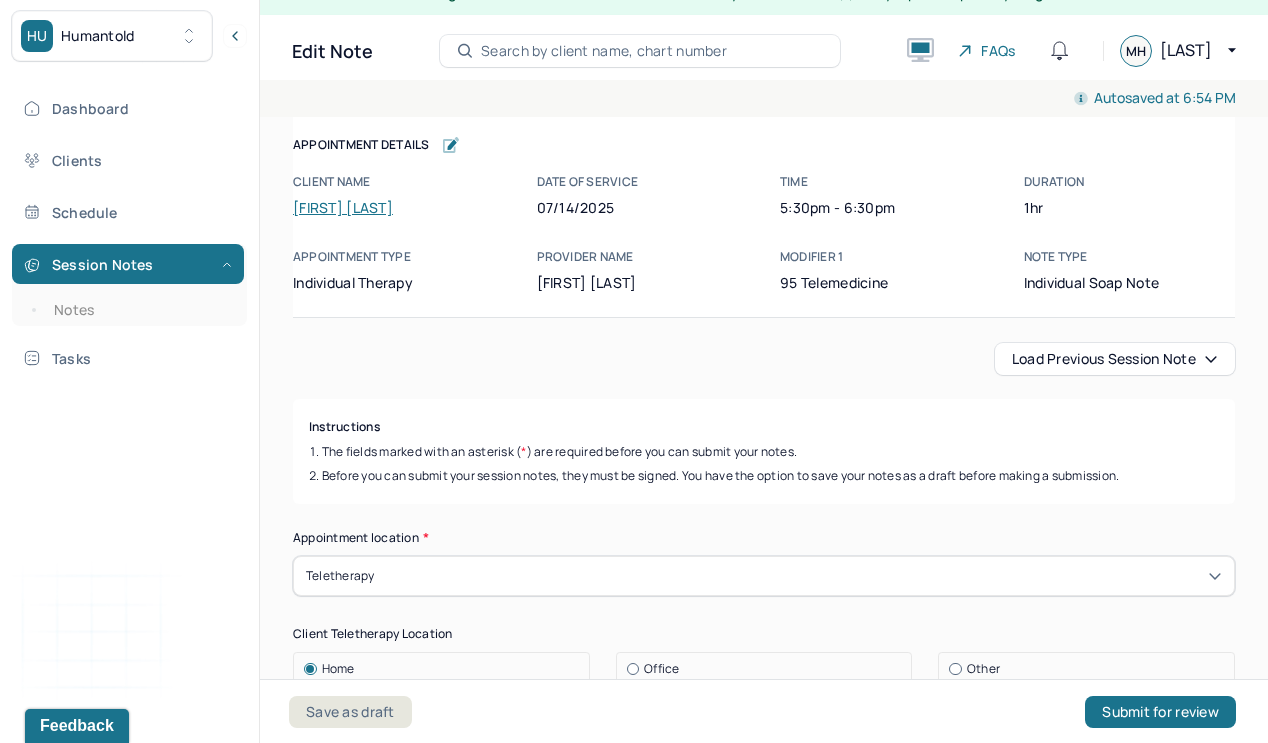 scroll, scrollTop: 0, scrollLeft: 0, axis: both 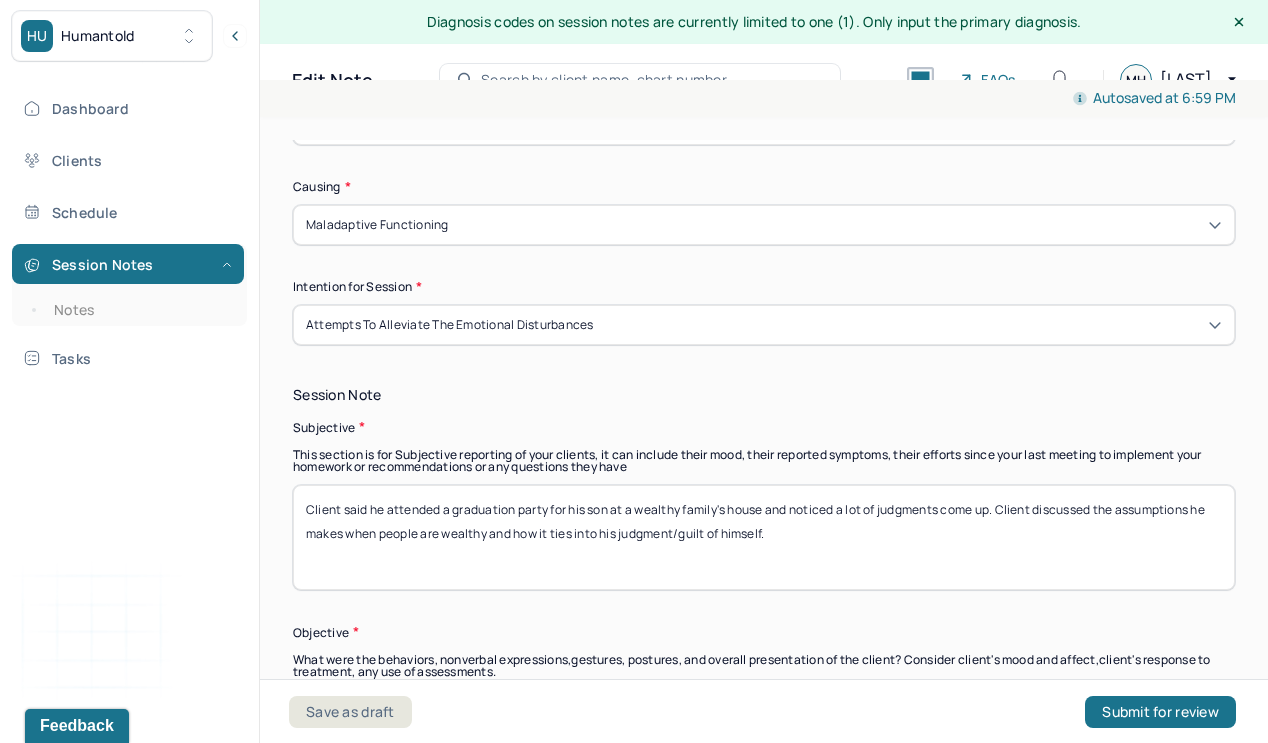 type on "Client is experiencing philosophical thought about time, meaning of life" 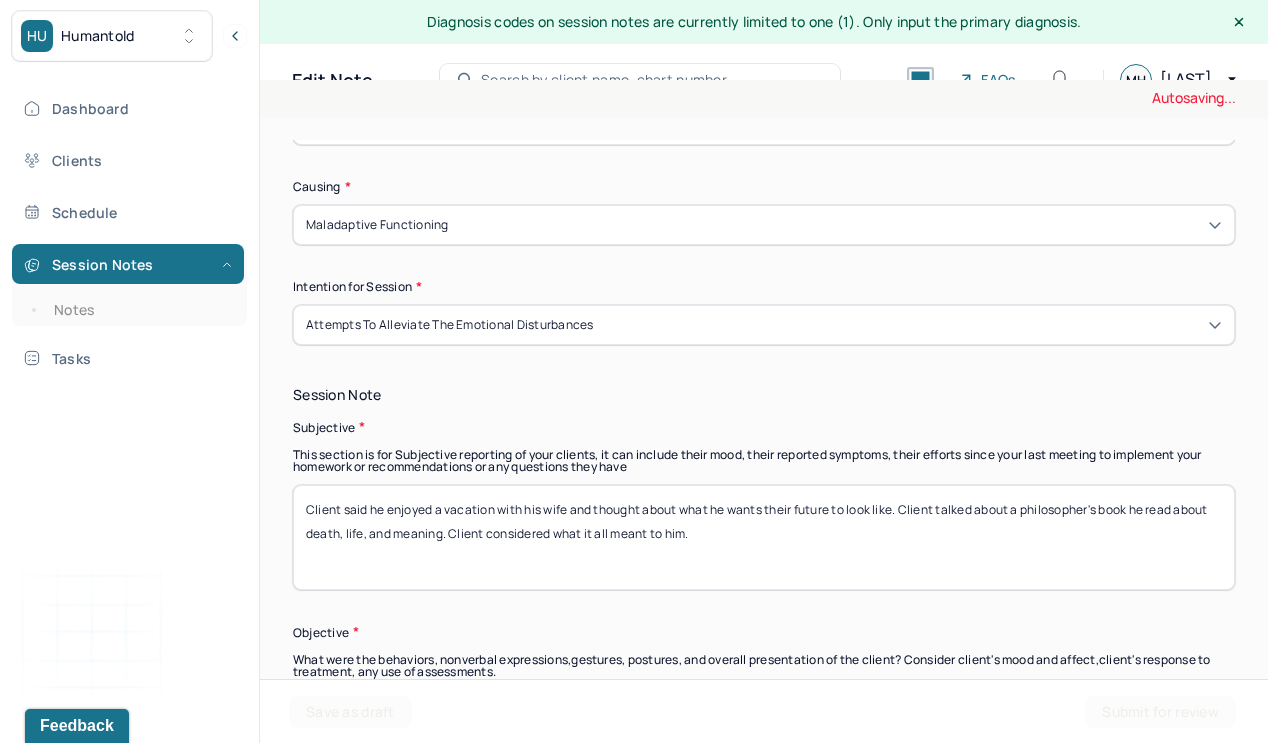 type on "Client said he enjoyed a vacation with his wife and thought about what he wants their future to look like. Client talked about a philosopher's book he read about death, life, and meaning. Client considered what it all meant to him." 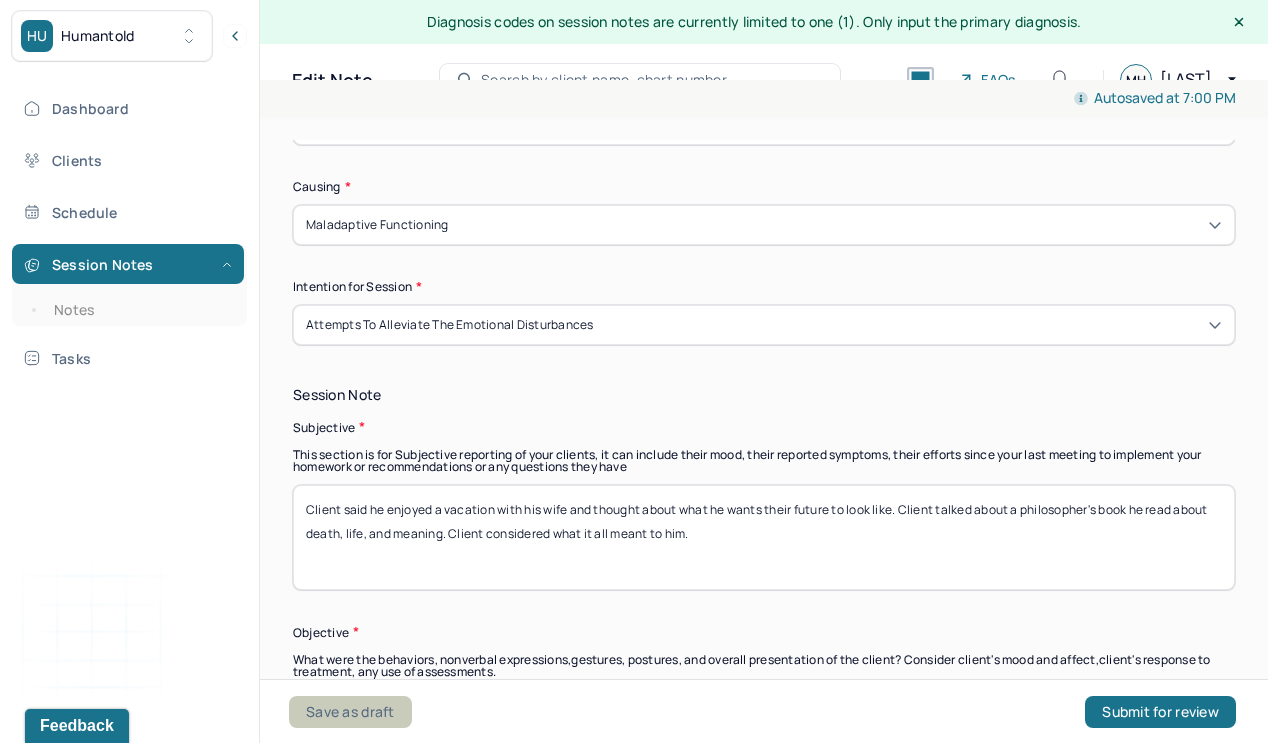 click on "Save as draft" at bounding box center [350, 712] 